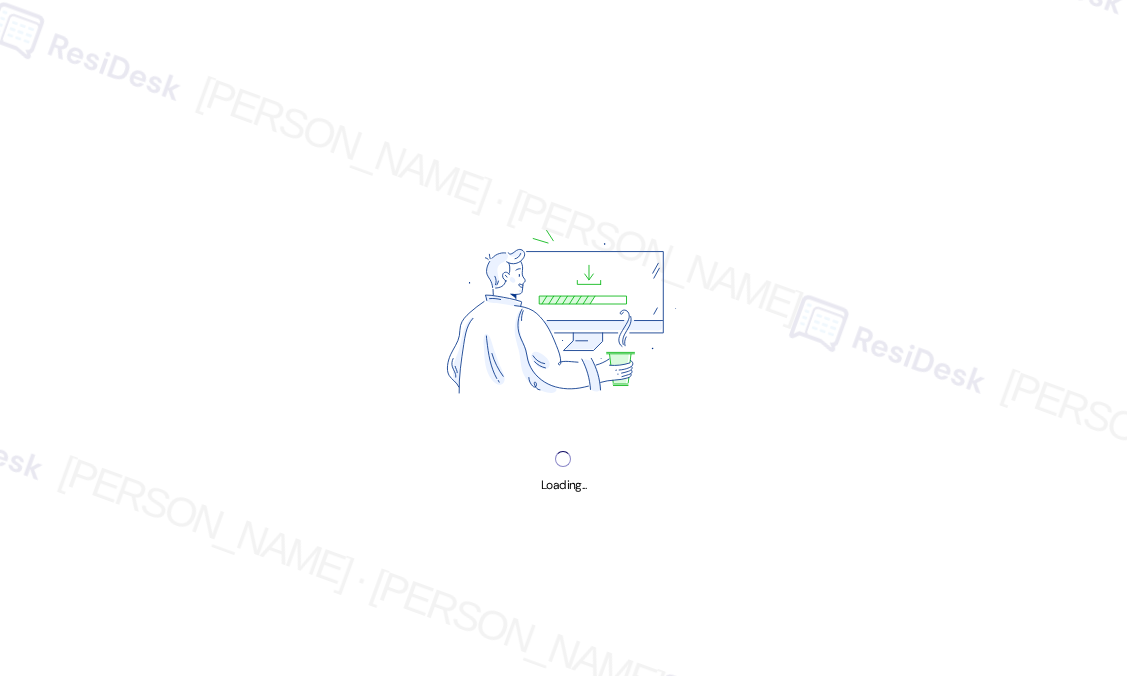 scroll, scrollTop: 0, scrollLeft: 0, axis: both 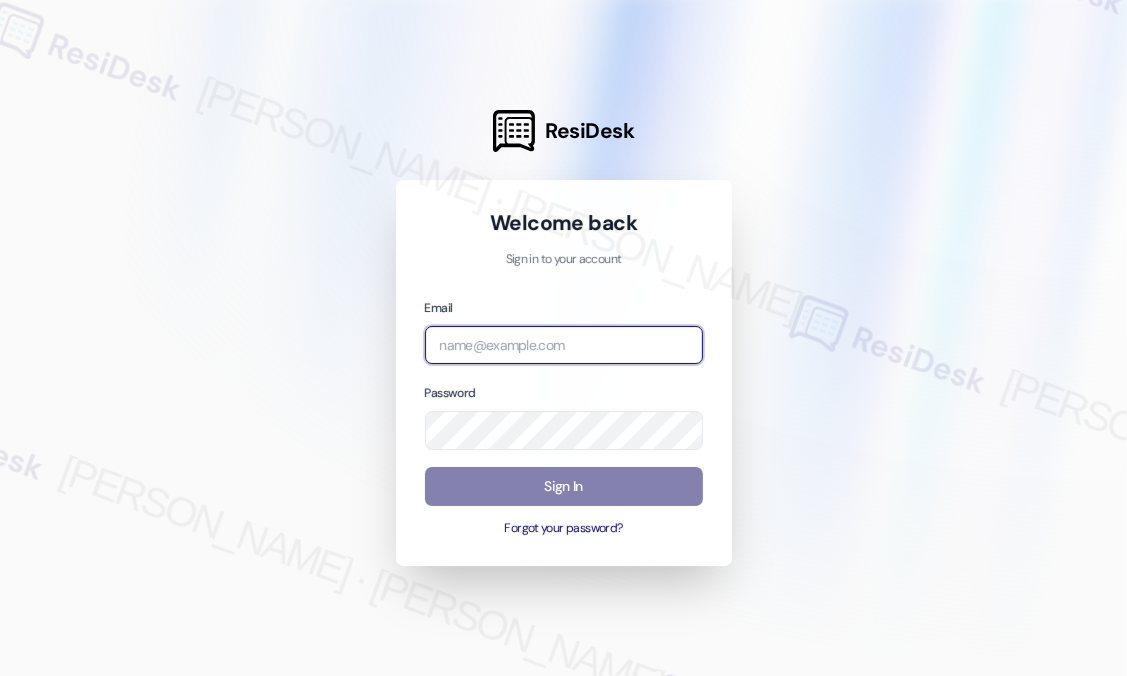 click at bounding box center [564, 345] 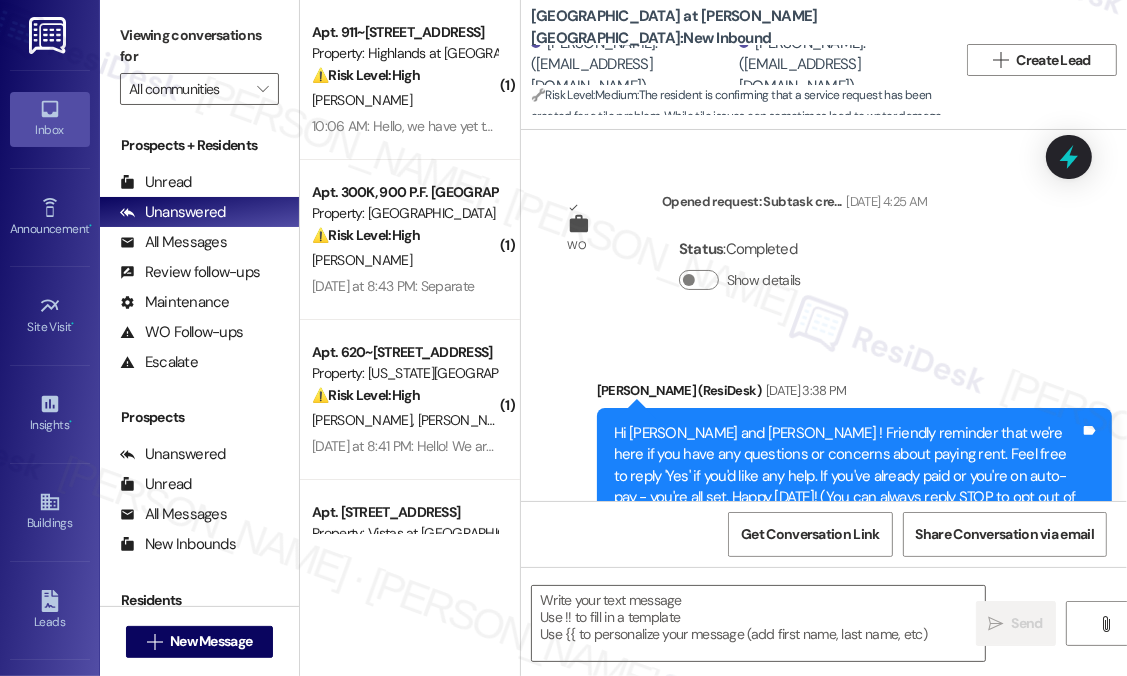 scroll, scrollTop: 24575, scrollLeft: 0, axis: vertical 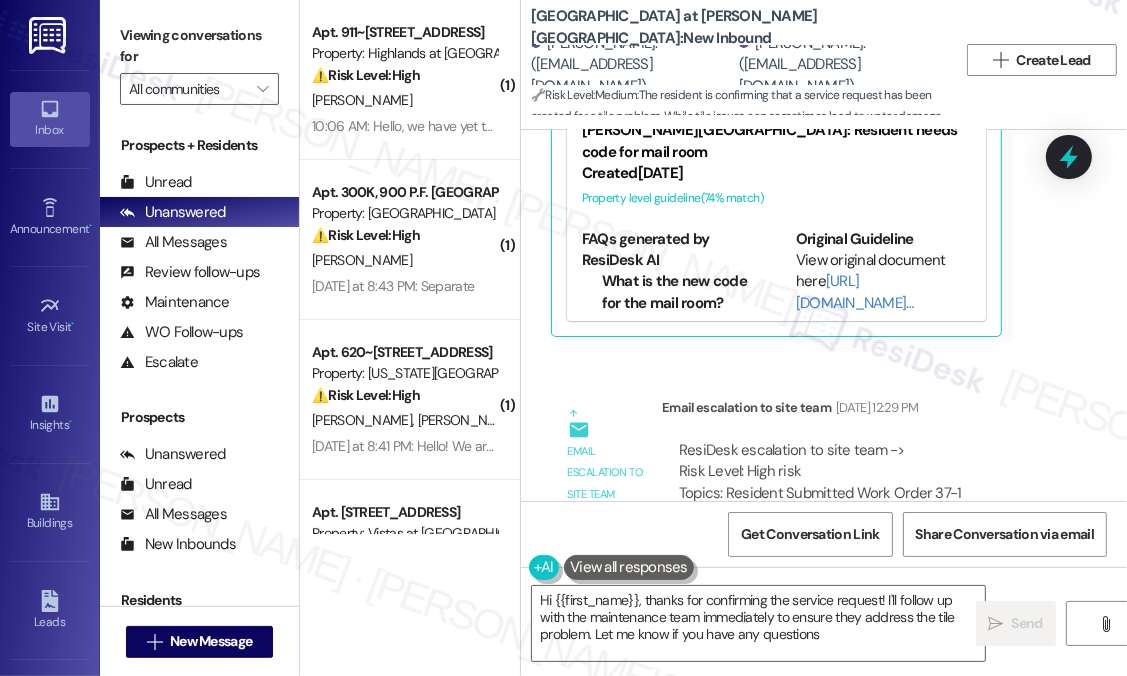 type on "Hi {{first_name}}, thanks for confirming the service request! I'll follow up with the maintenance team immediately to ensure they address the tile problem. Let me know if you have any questions!" 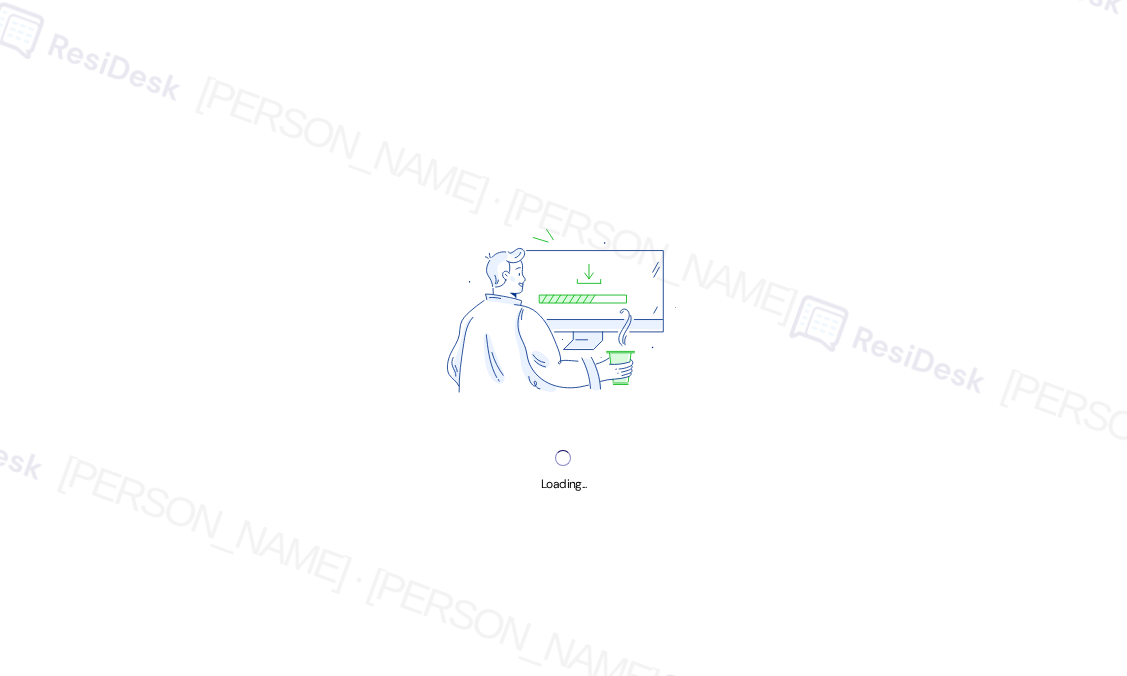 scroll, scrollTop: 0, scrollLeft: 0, axis: both 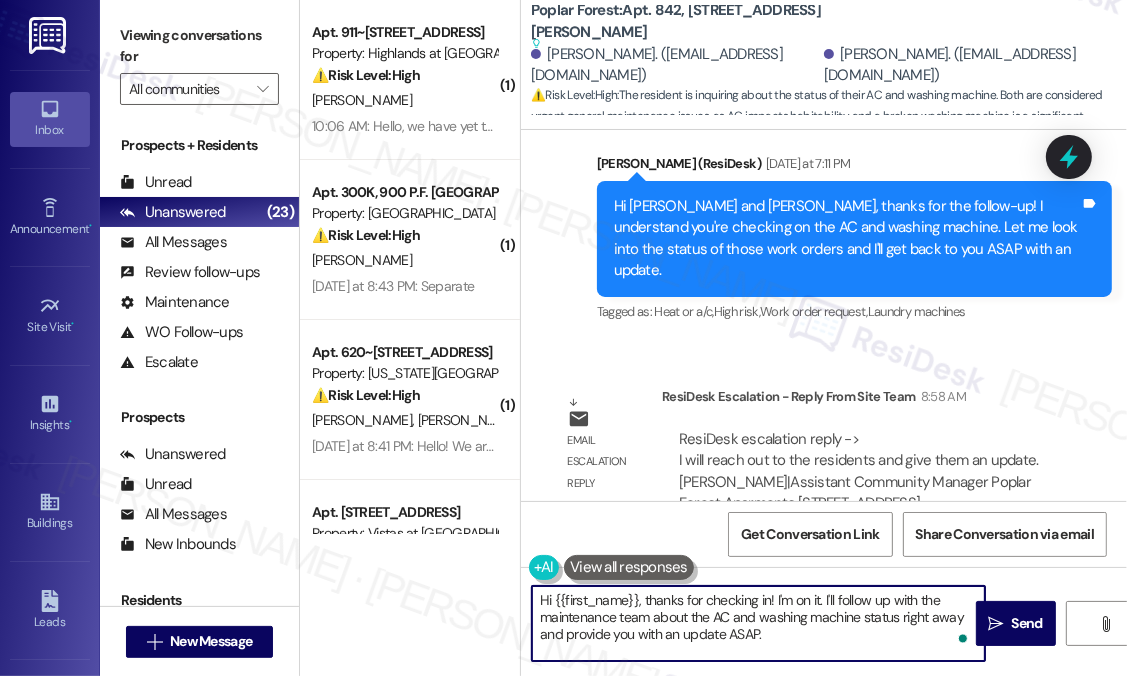 drag, startPoint x: 810, startPoint y: 629, endPoint x: 677, endPoint y: 610, distance: 134.3503 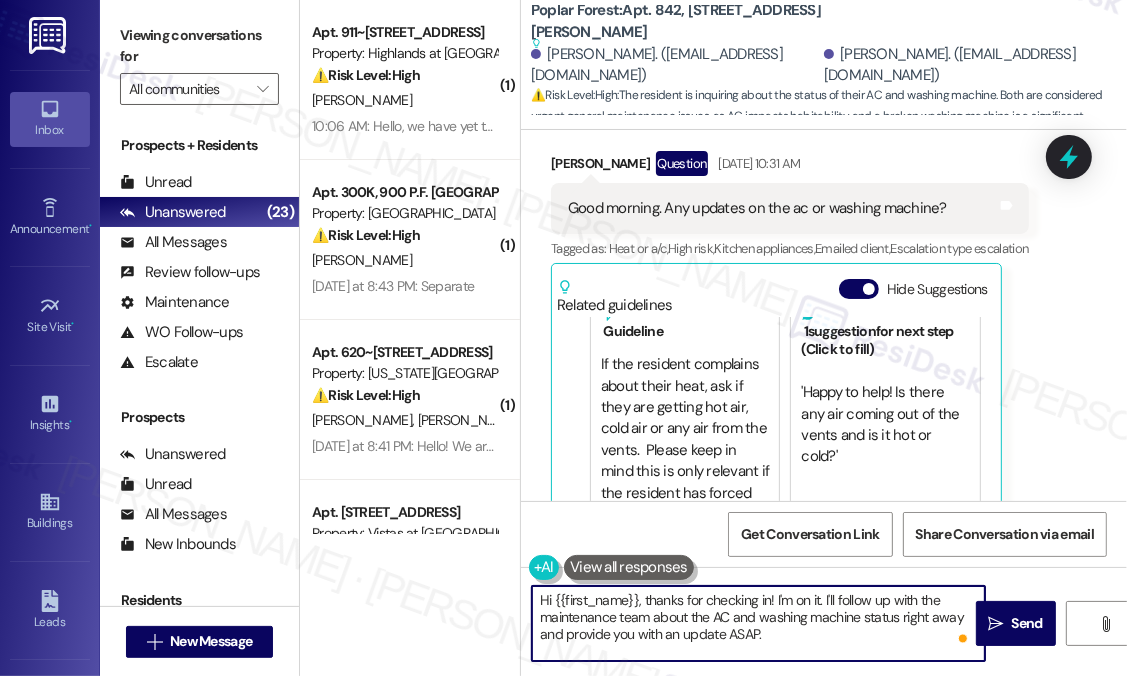 scroll, scrollTop: 2132, scrollLeft: 0, axis: vertical 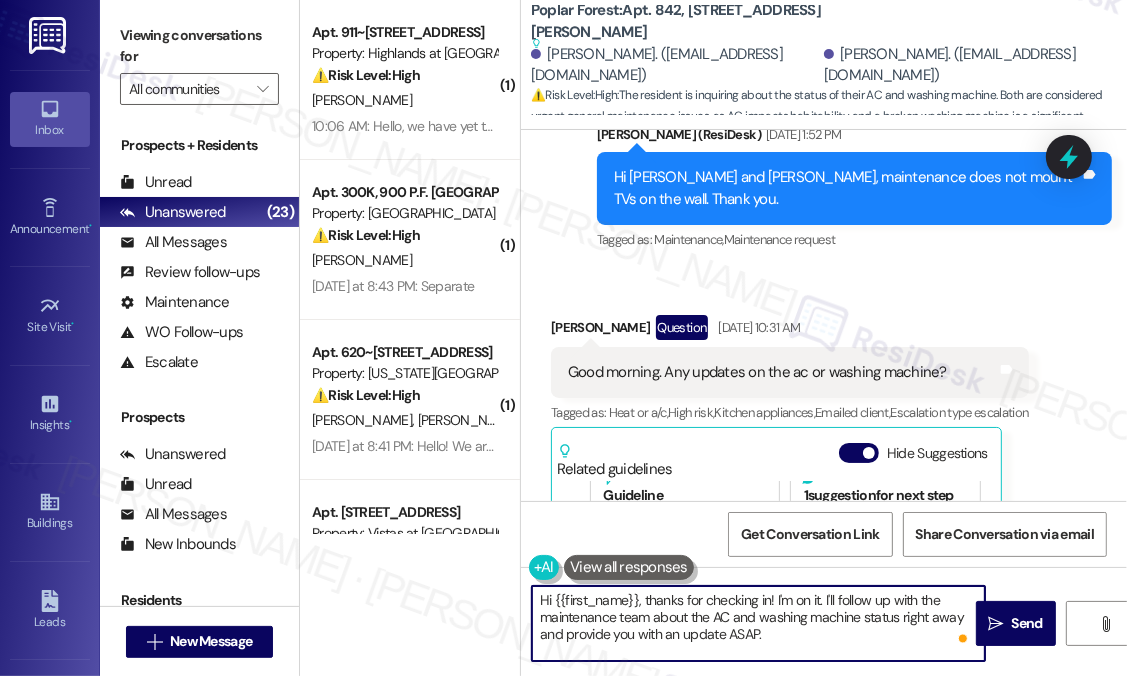 click on "Hi {{first_name}}, thanks for checking in! I'm on it. I'll follow up with the maintenance team about the AC and washing machine status right away and provide you with an update ASAP." at bounding box center (758, 623) 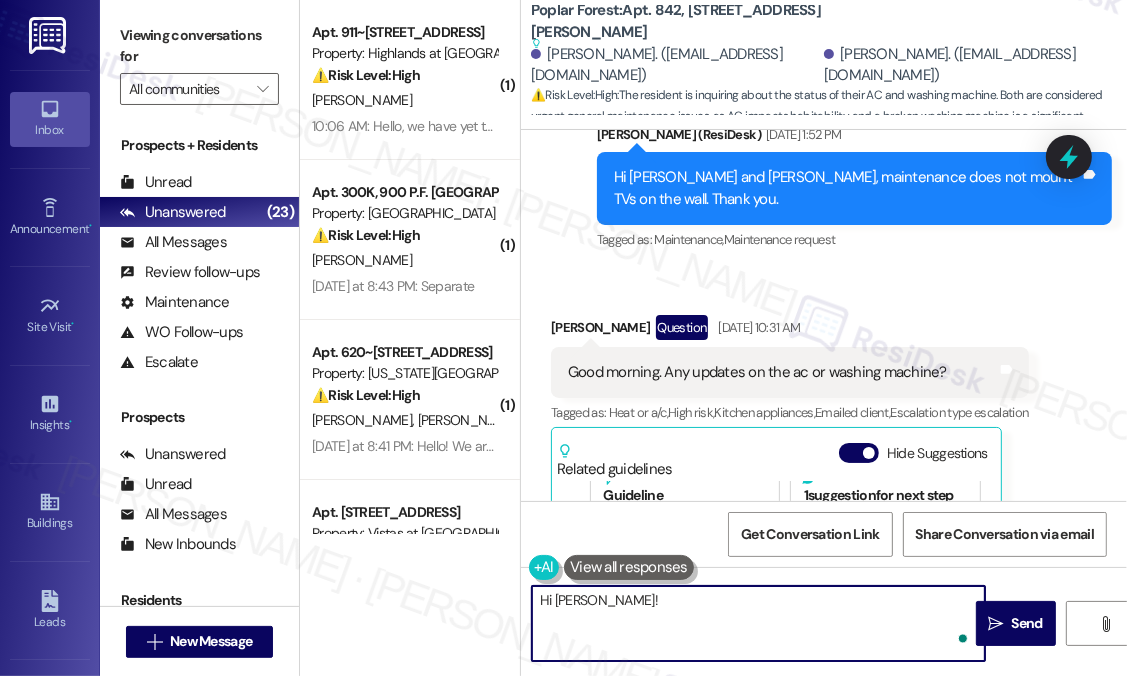 paste on "The site team asked me to let you know that they’ll be reaching out to you with an update." 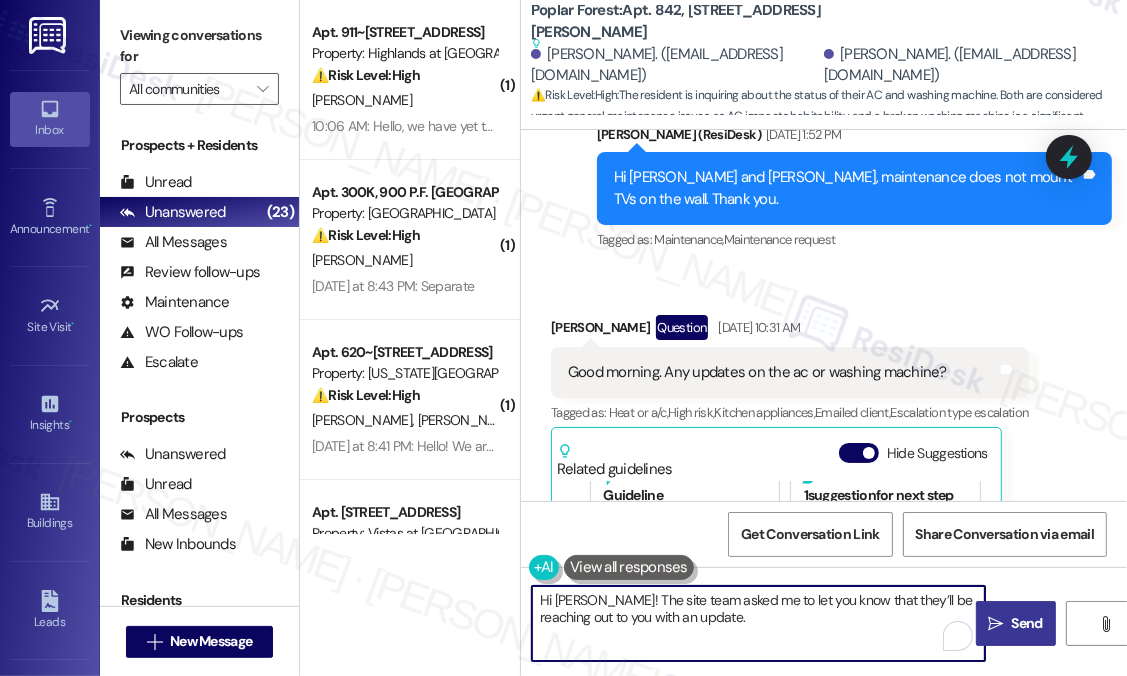type on "Hi [PERSON_NAME]! The site team asked me to let you know that they’ll be reaching out to you with an update." 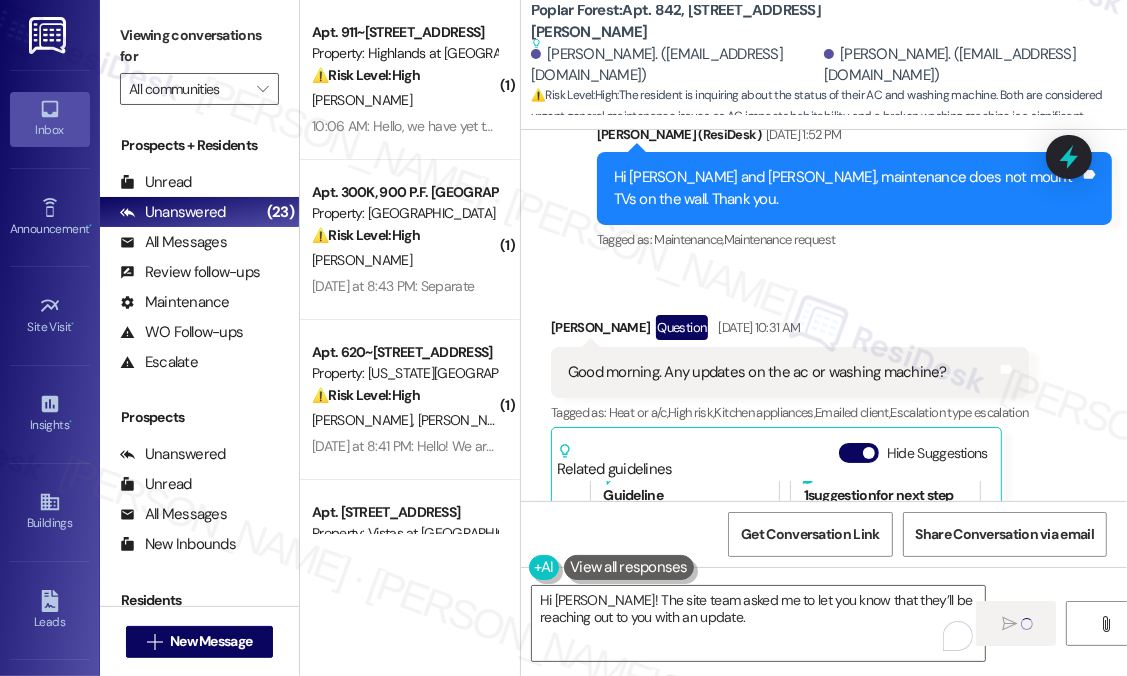 type 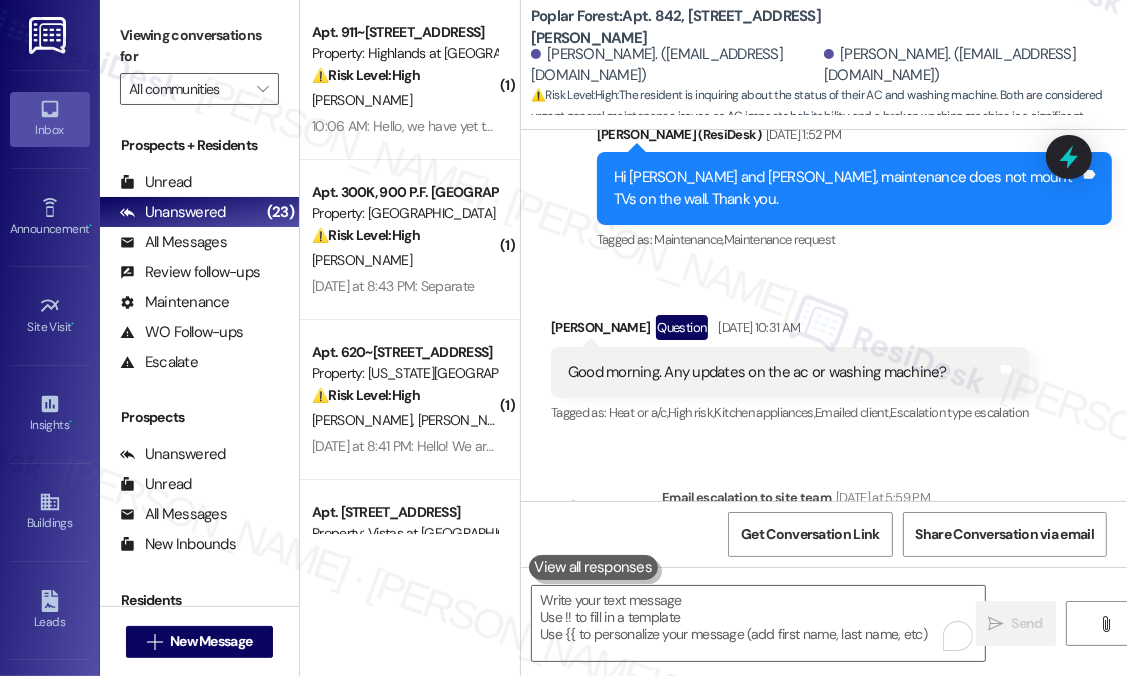 scroll, scrollTop: 2030, scrollLeft: 0, axis: vertical 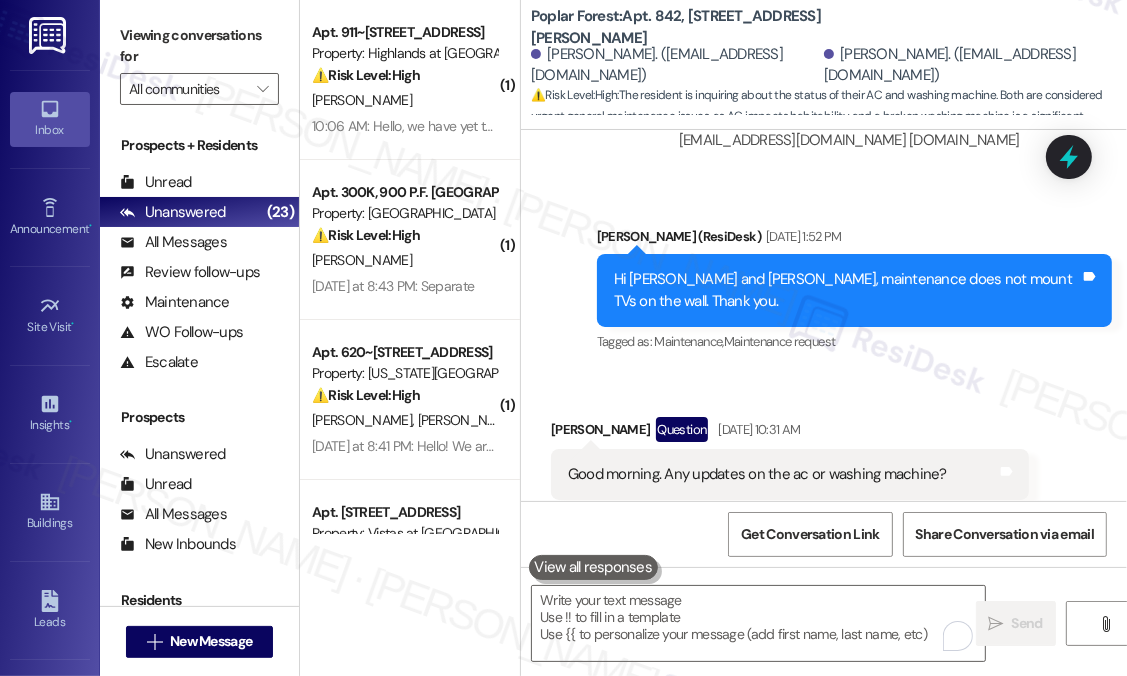 click on "Received via SMS [PERSON_NAME] Question [DATE] 10:31 AM Good morning. Any updates on the ac or washing machine?  Tags and notes Tagged as:   Heat or a/c ,  Click to highlight conversations about Heat or a/c High risk ,  Click to highlight conversations about High risk Kitchen appliances ,  Click to highlight conversations about Kitchen appliances Emailed client ,  Click to highlight conversations about Emailed client Escalation type escalation Click to highlight conversations about Escalation type escalation" at bounding box center (824, 458) 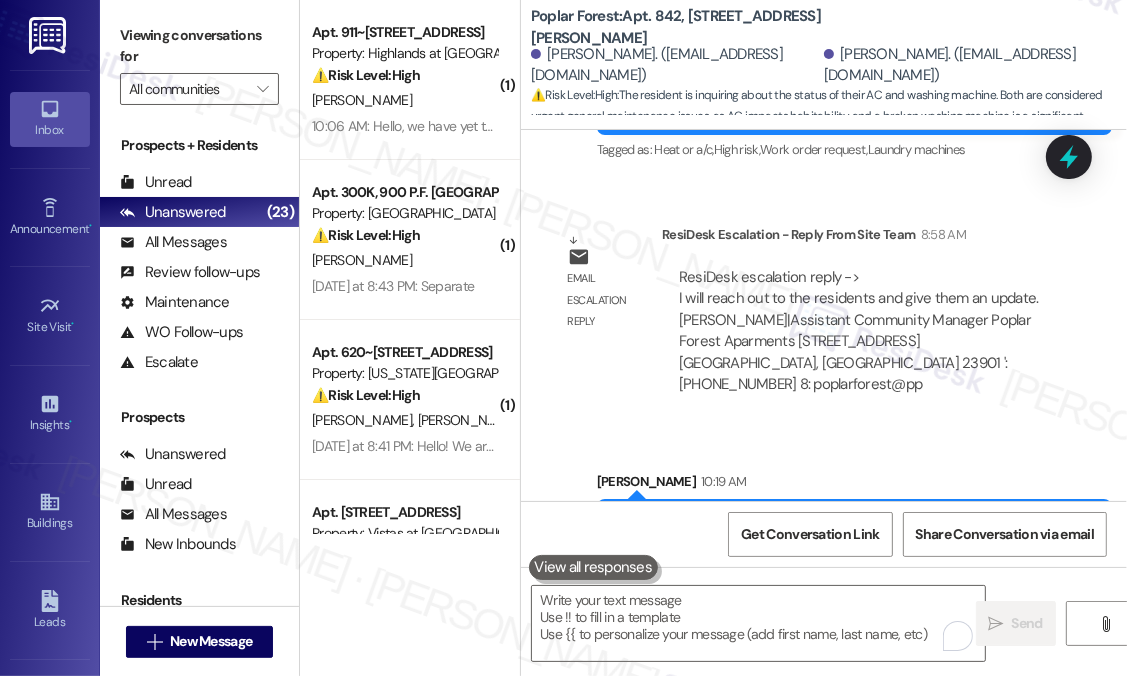scroll, scrollTop: 2964, scrollLeft: 0, axis: vertical 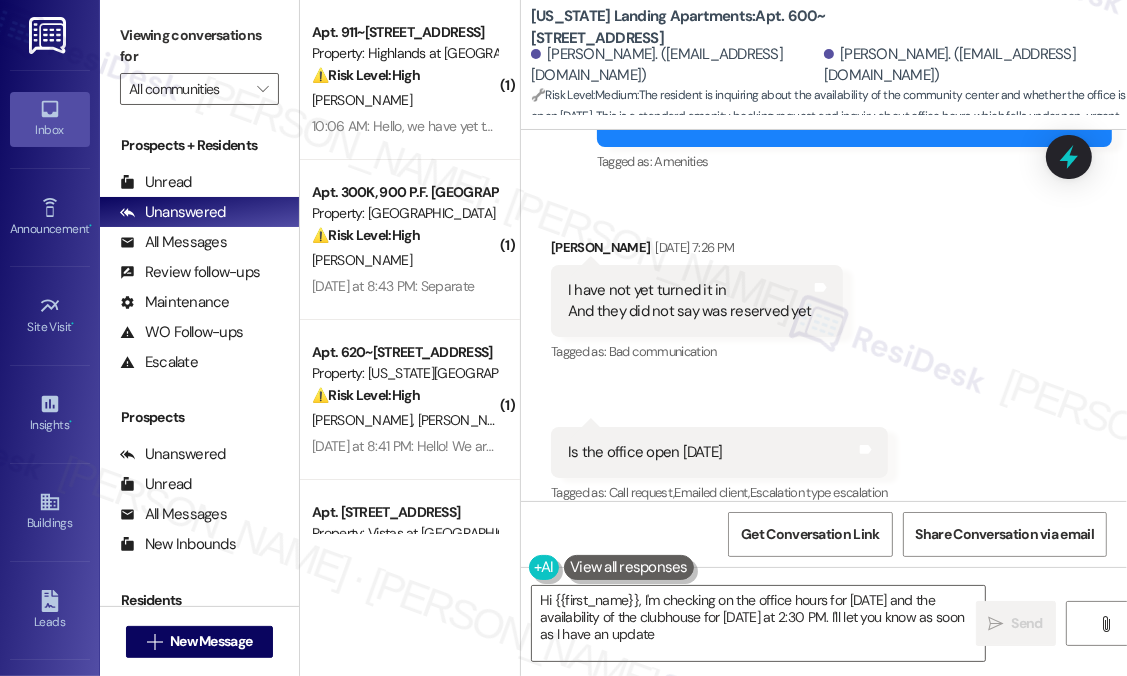 type on "Hi {{first_name}}, I'm checking on the office hours for tomorrow and the availability of the clubhouse for Sunday at 2:30 PM. I'll let you know as soon as I have an update!" 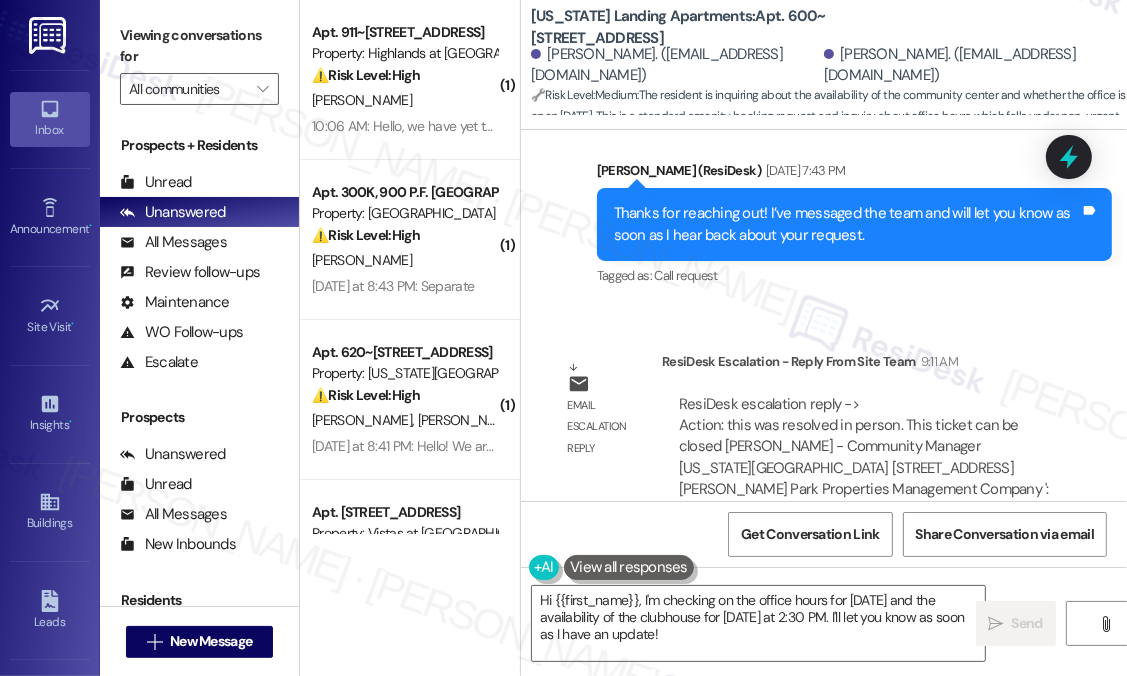 scroll, scrollTop: 7008, scrollLeft: 0, axis: vertical 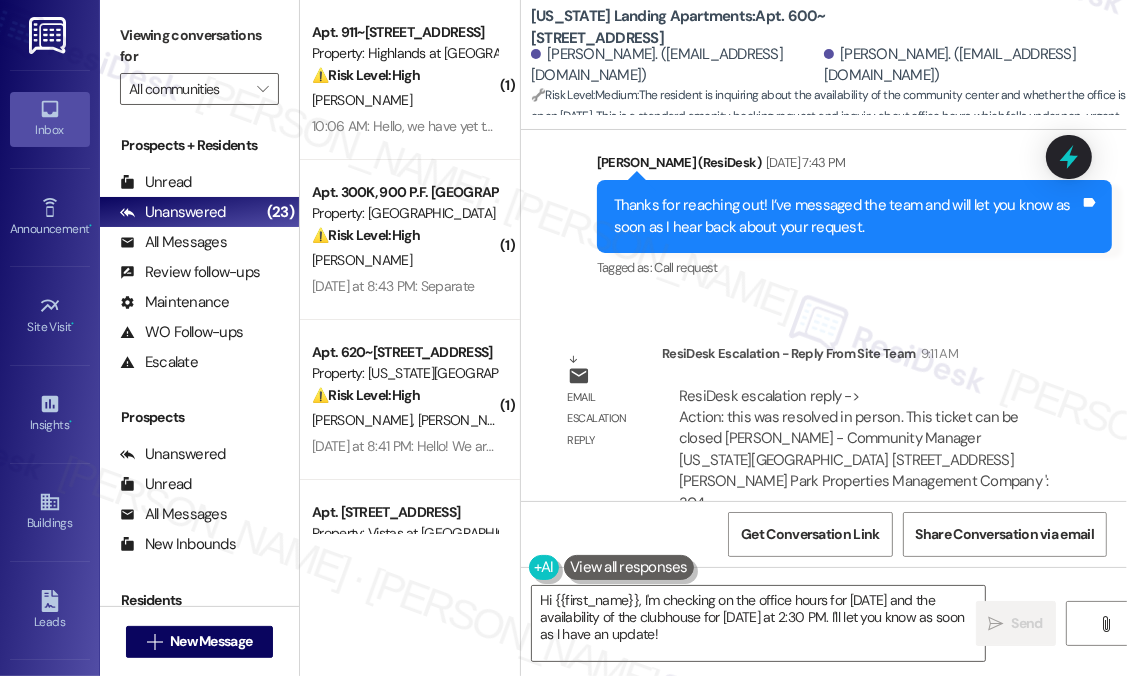 click on "Sent via SMS Sarah   (ResiDesk) Jul 23, 2025 at 7:43 PM Thanks for reaching out! I’ve messaged the team and will let you know as soon as I hear back about your request. Tags and notes Tagged as:   Call request Click to highlight conversations about Call request" at bounding box center (854, 217) 